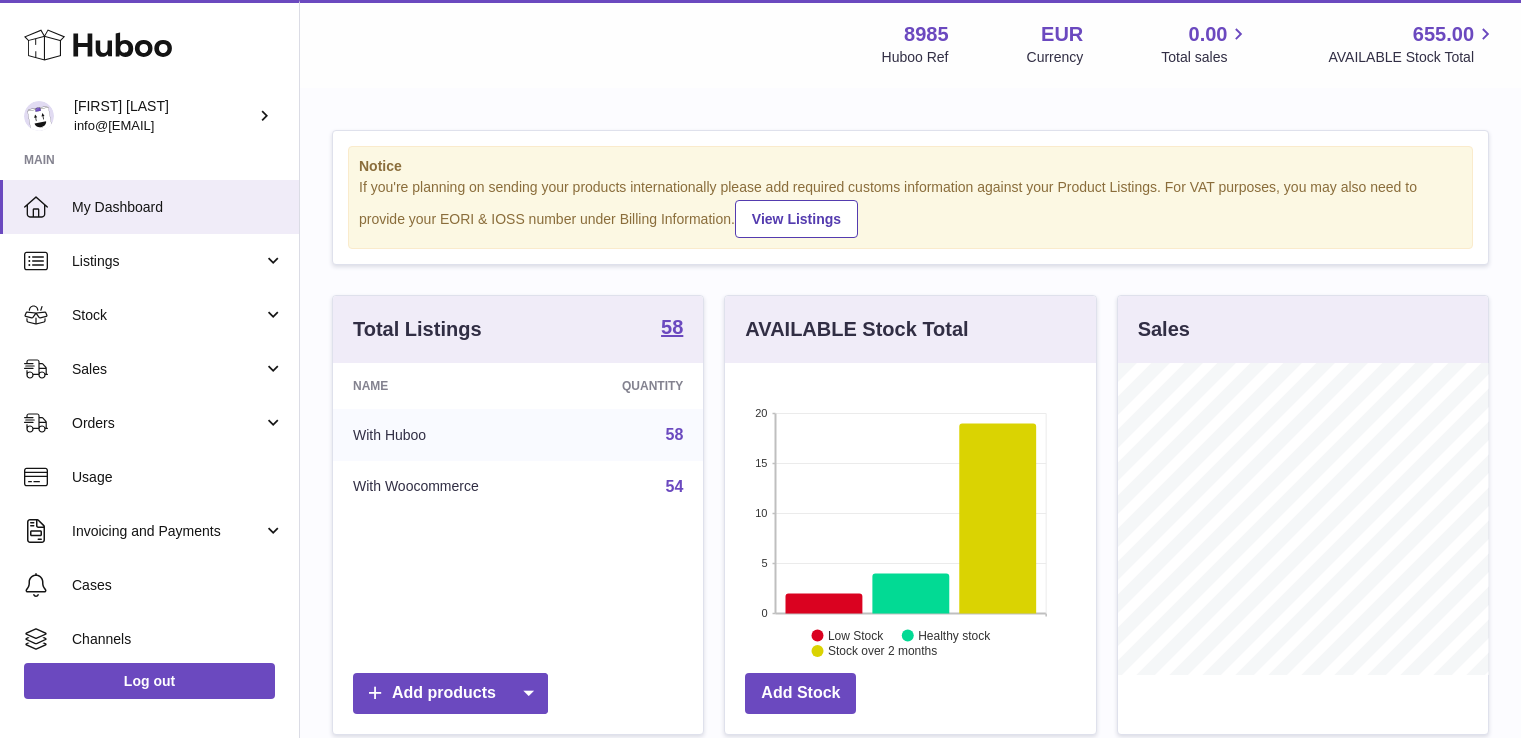 scroll, scrollTop: 0, scrollLeft: 0, axis: both 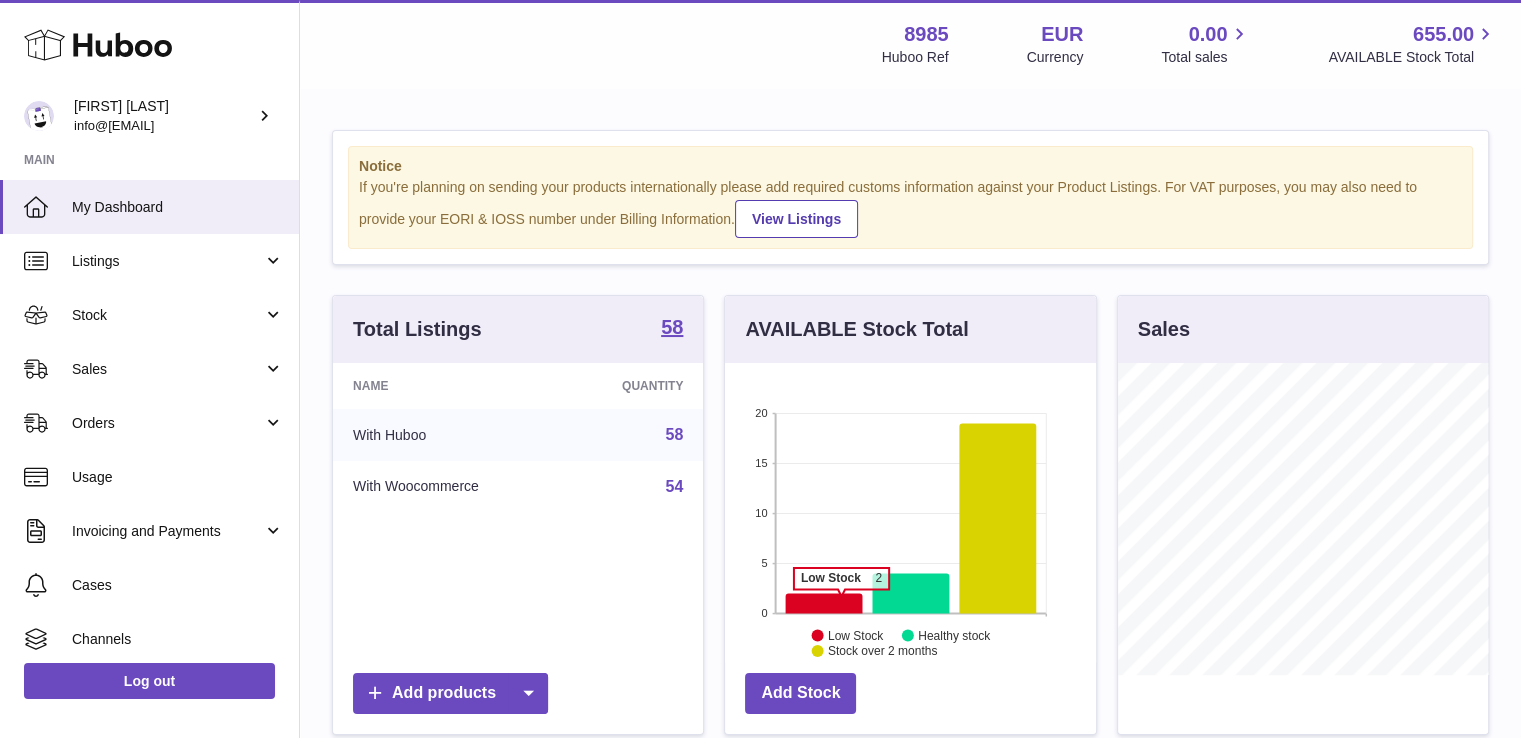 click 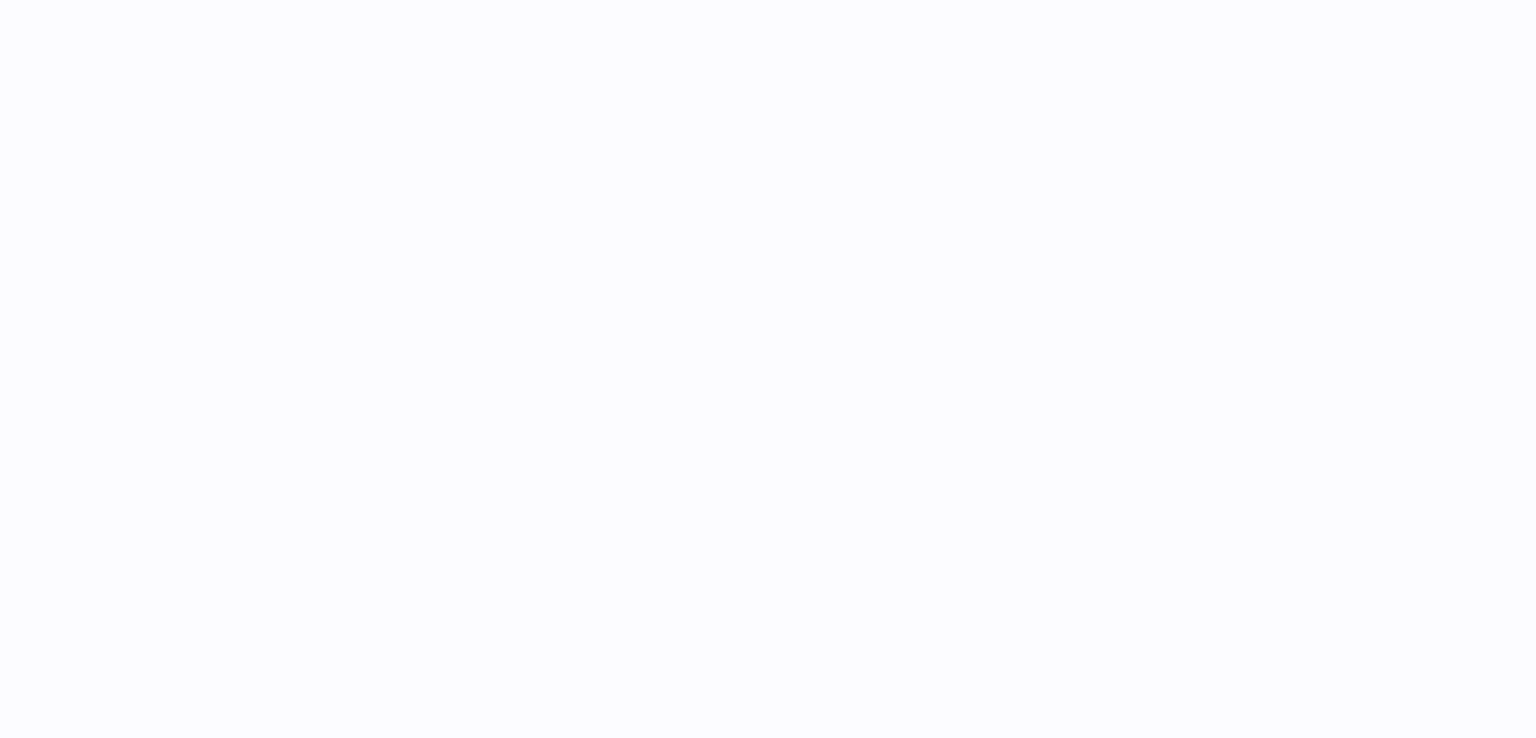 scroll, scrollTop: 0, scrollLeft: 0, axis: both 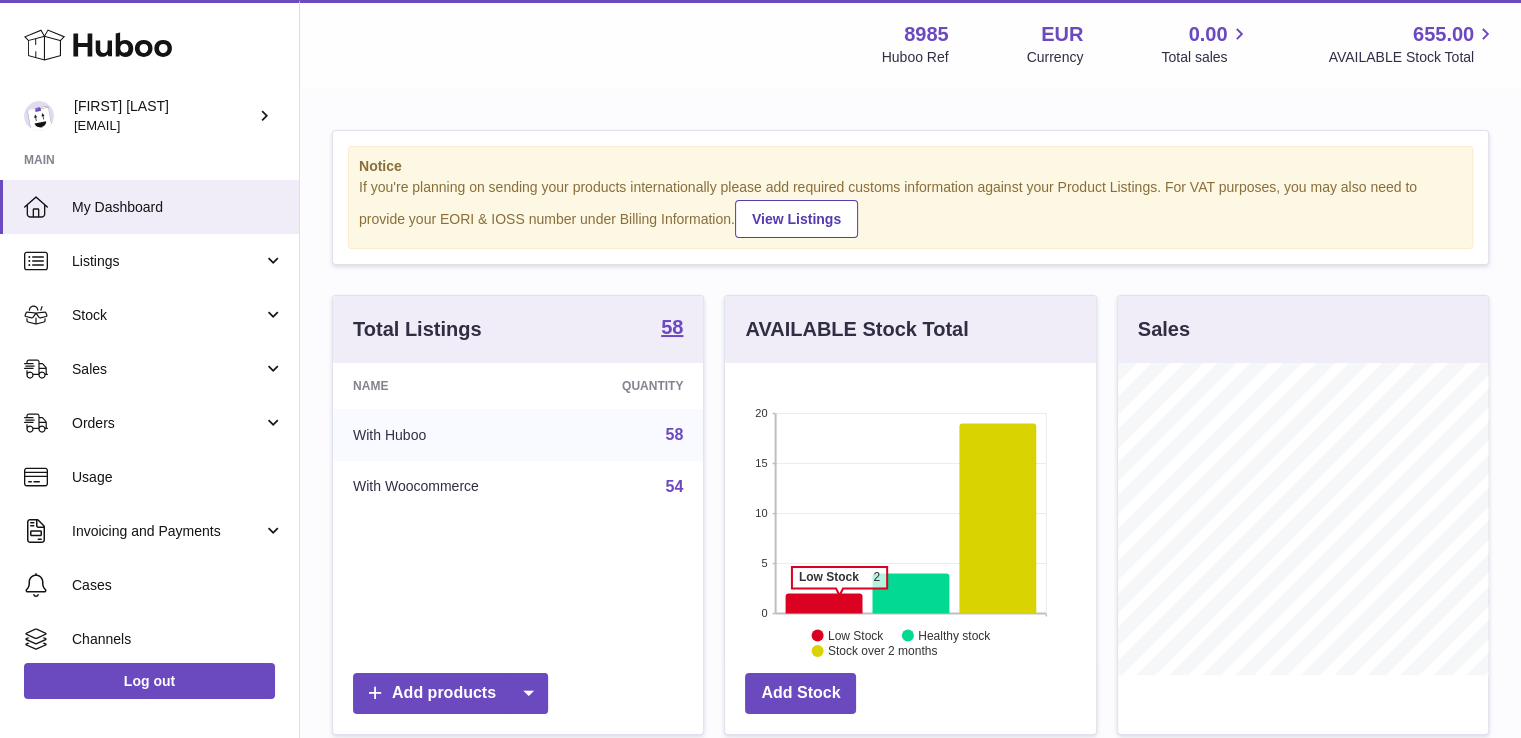 click 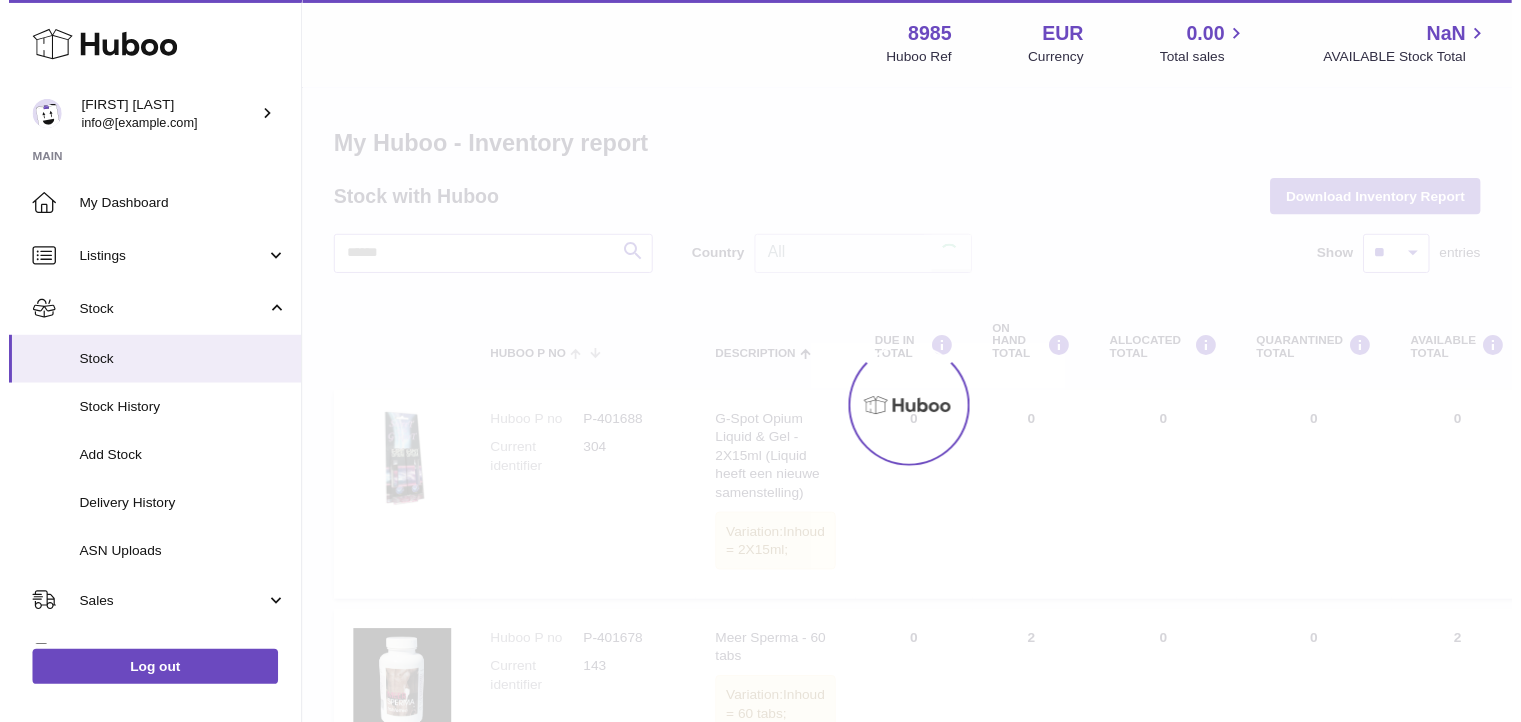scroll, scrollTop: 0, scrollLeft: 0, axis: both 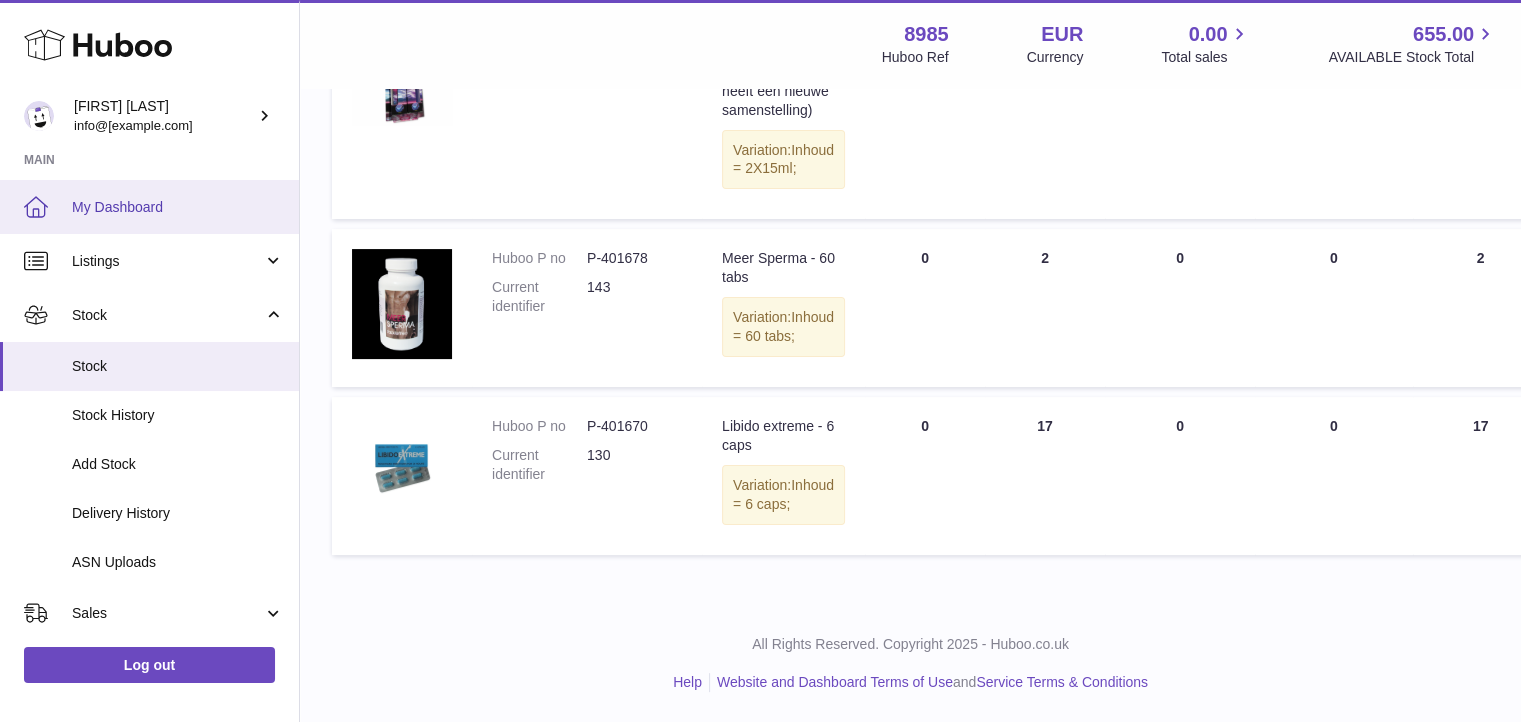 click on "My Dashboard" at bounding box center [178, 207] 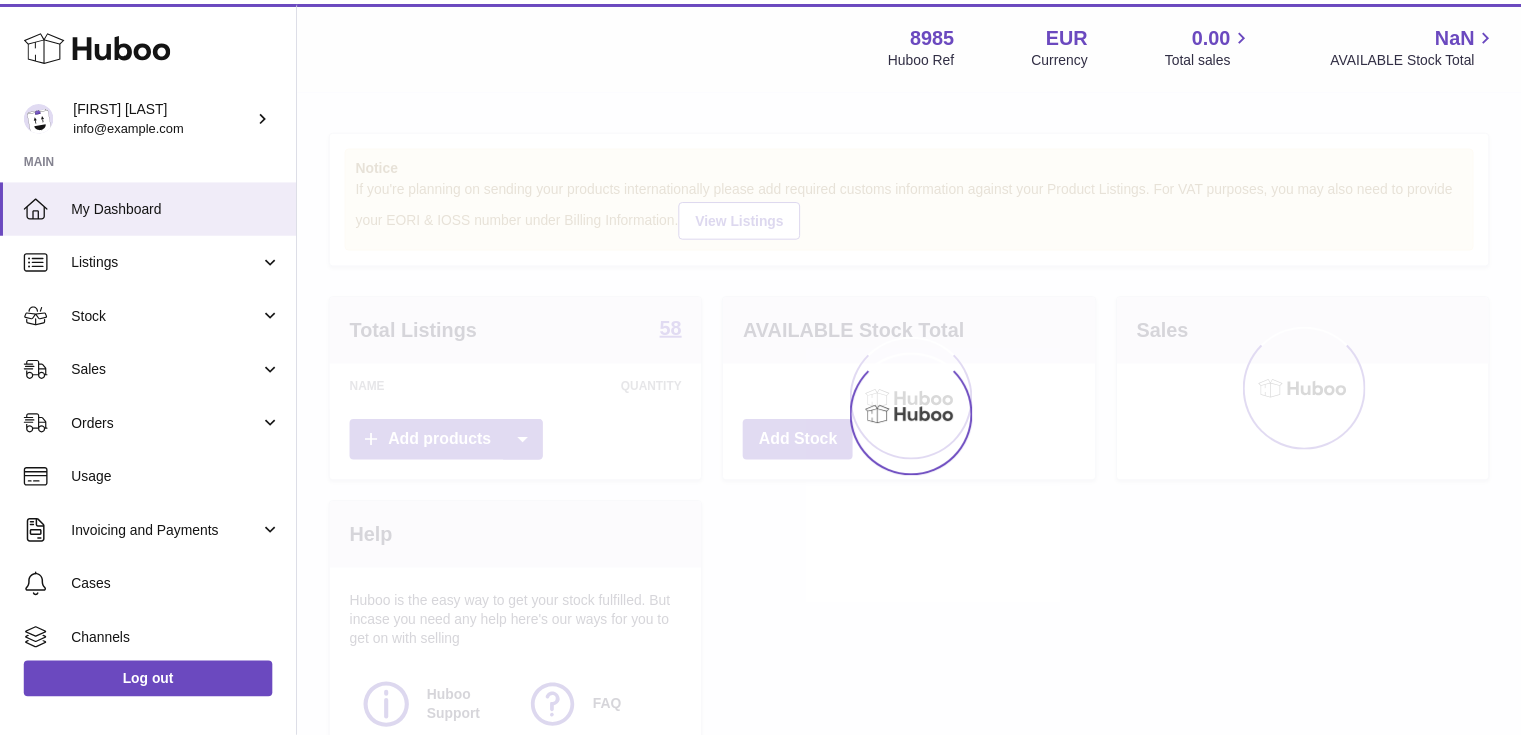scroll, scrollTop: 0, scrollLeft: 0, axis: both 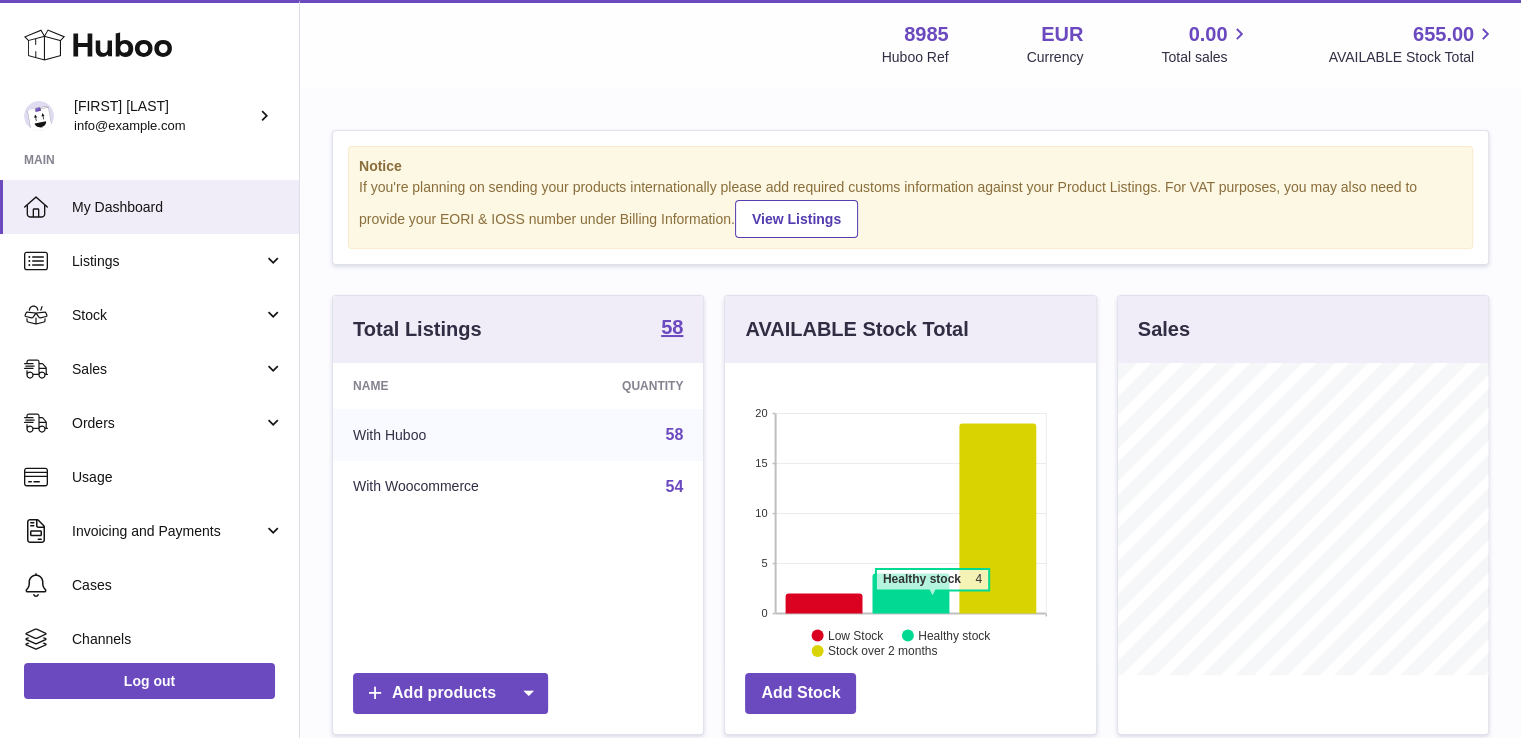 click 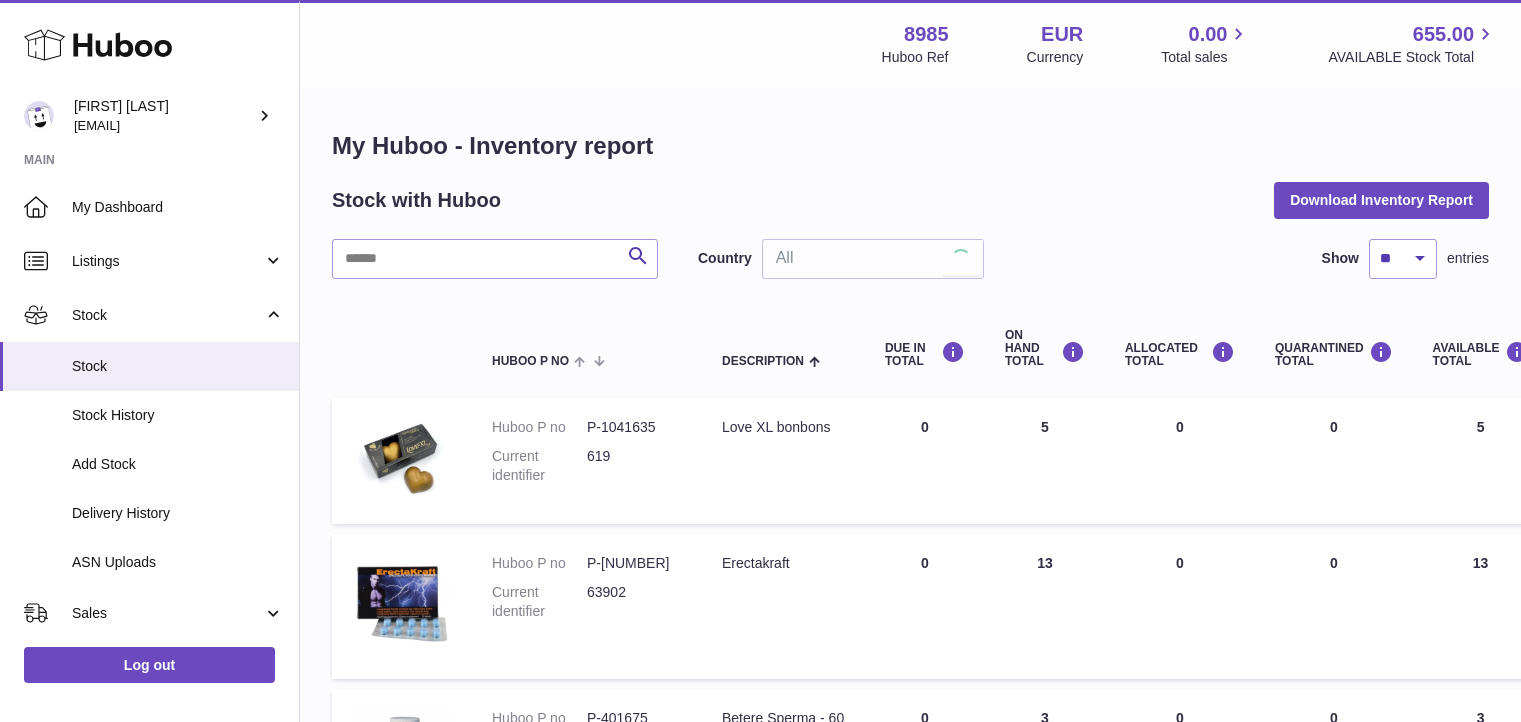 scroll, scrollTop: 0, scrollLeft: 0, axis: both 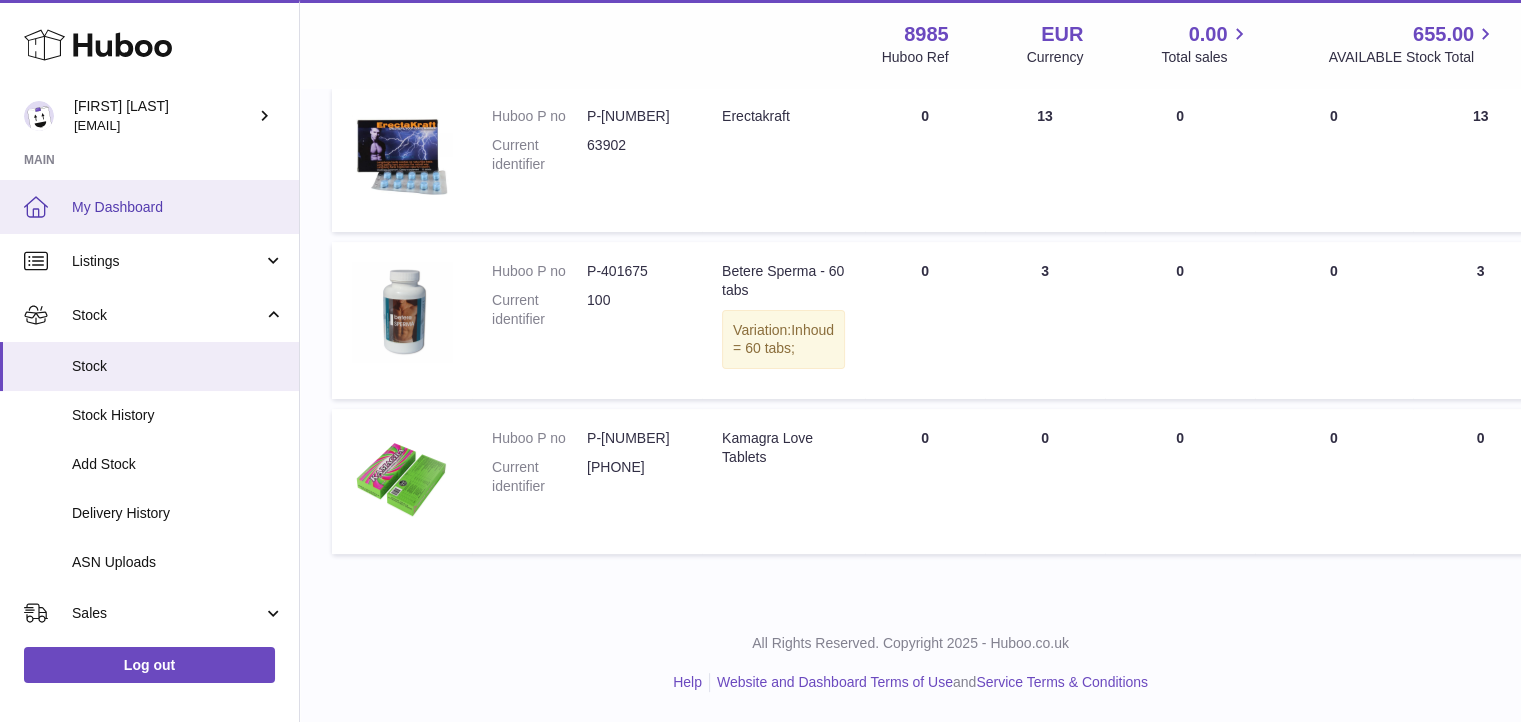 click on "My Dashboard" at bounding box center (149, 207) 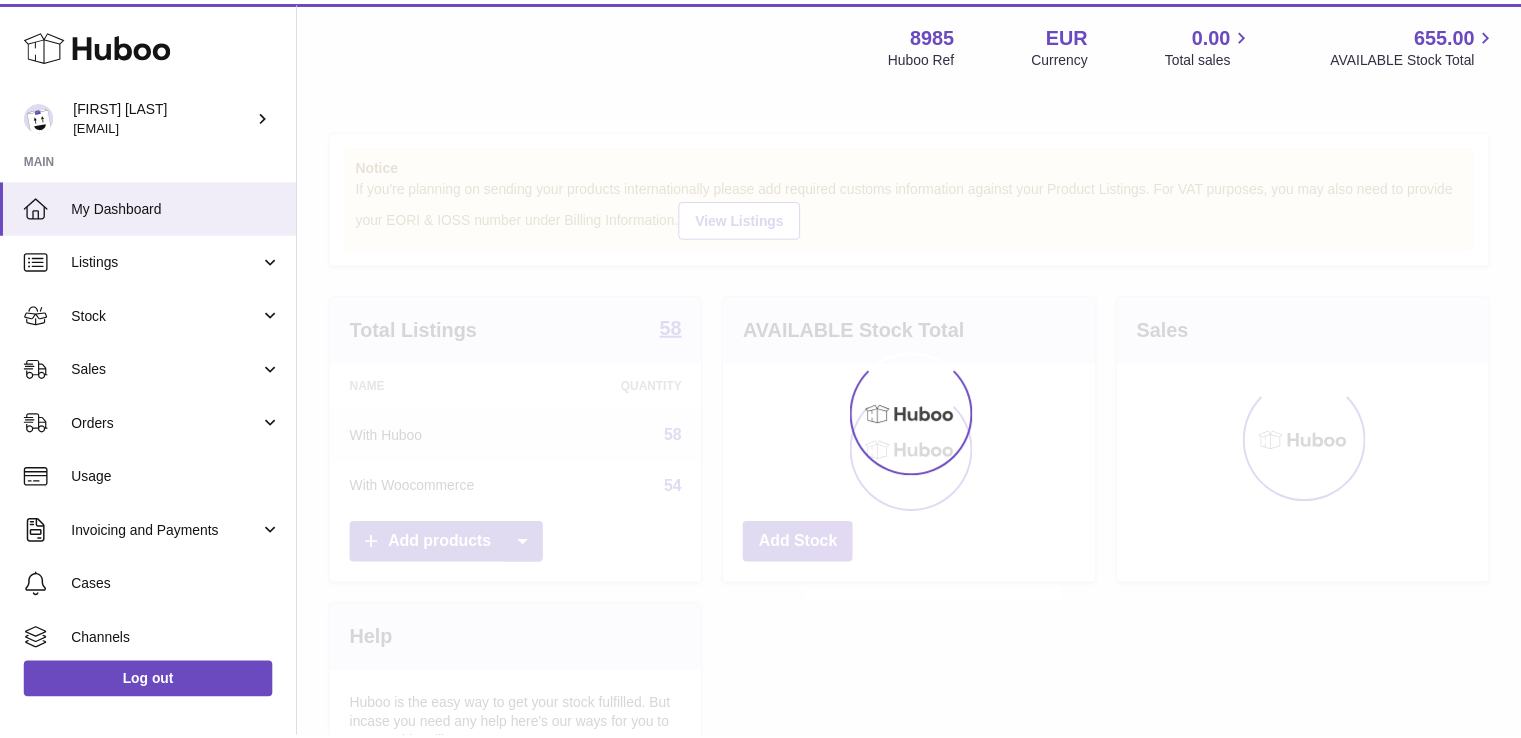 scroll, scrollTop: 0, scrollLeft: 0, axis: both 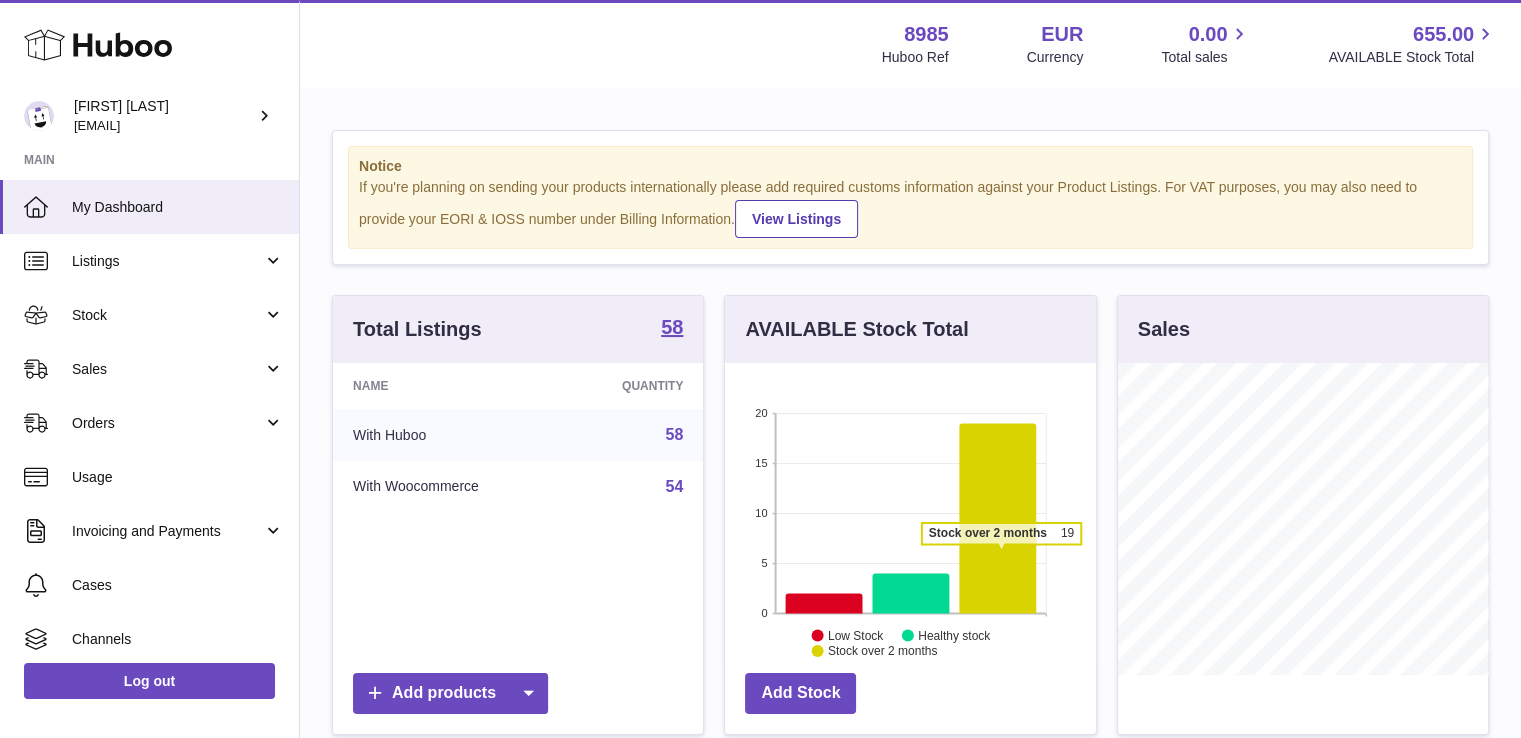 click 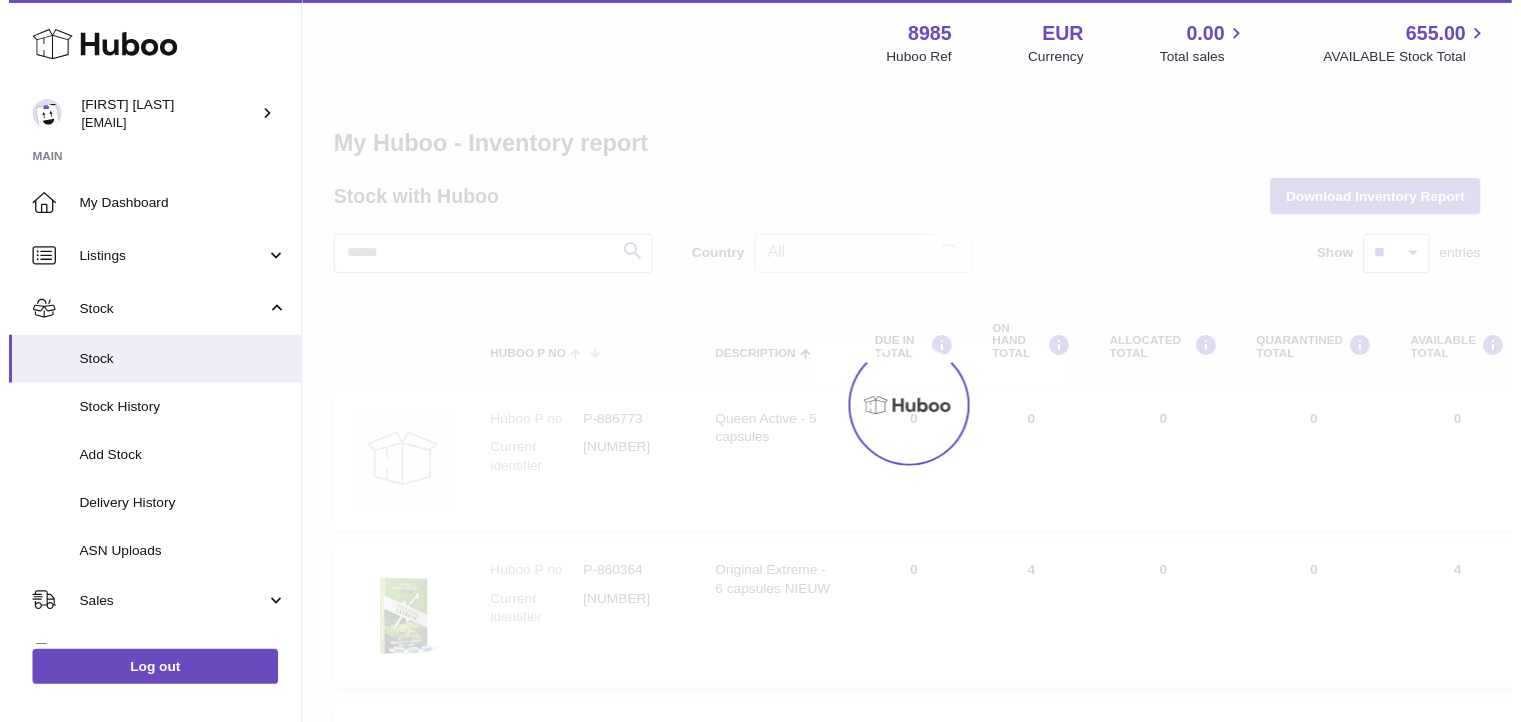 scroll, scrollTop: 0, scrollLeft: 0, axis: both 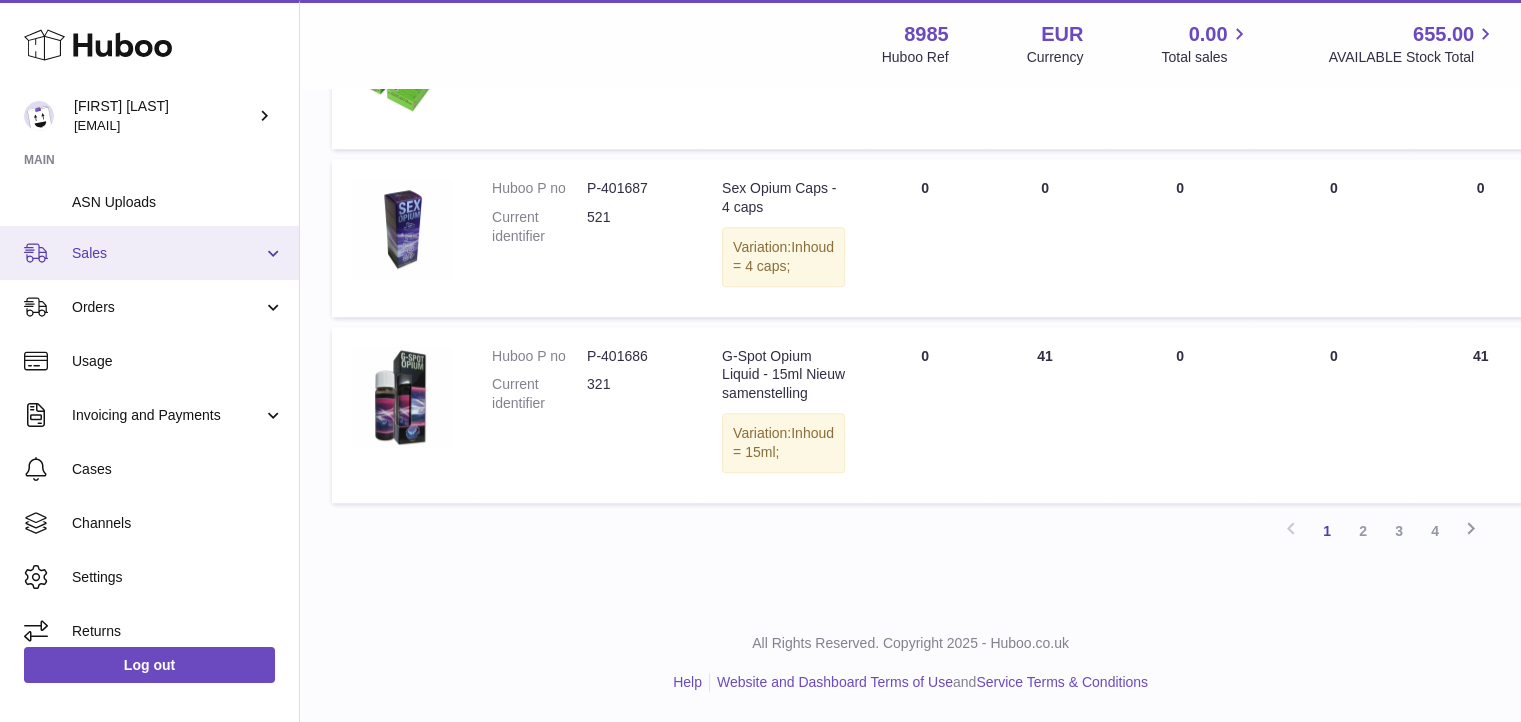 click on "Sales" at bounding box center [167, 253] 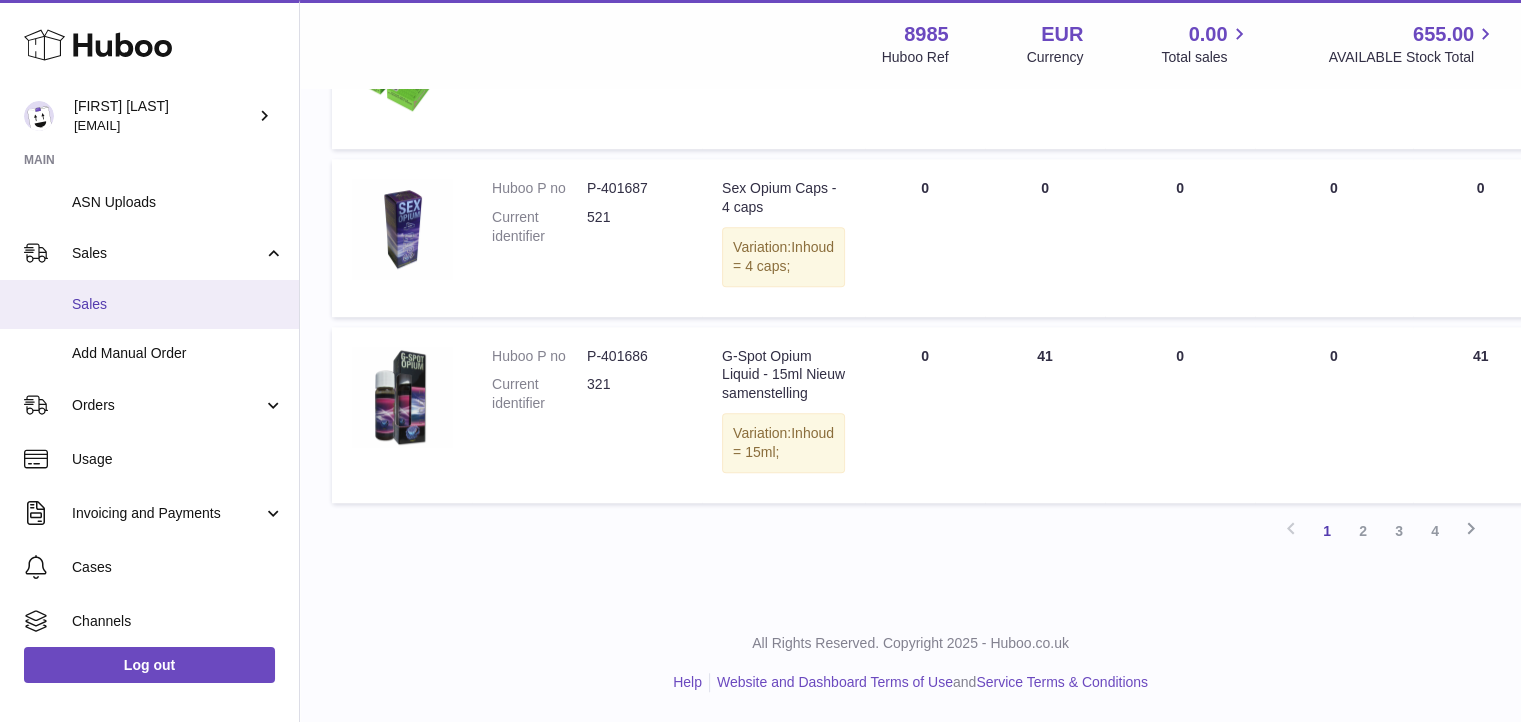 click on "Sales" at bounding box center [178, 304] 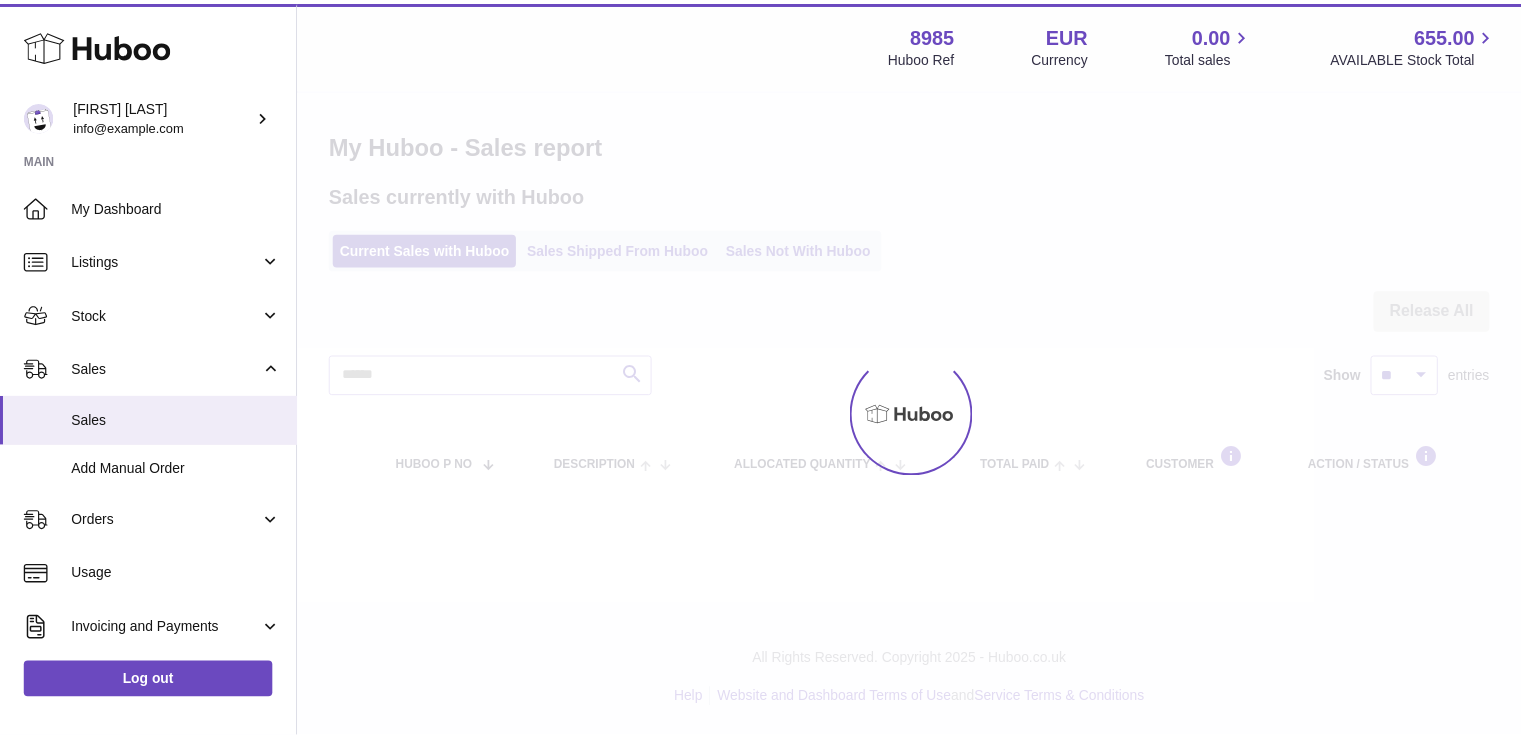 scroll, scrollTop: 0, scrollLeft: 0, axis: both 